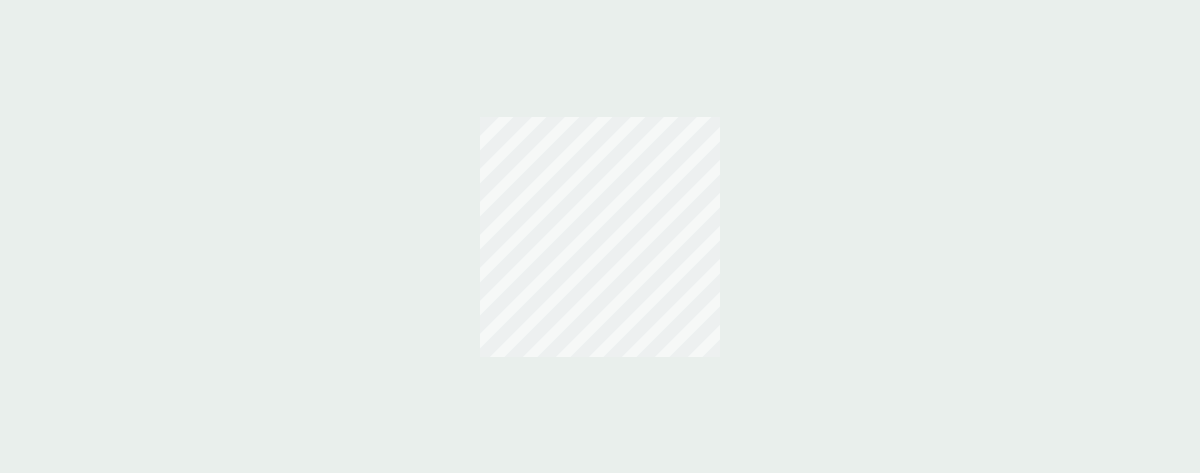 scroll, scrollTop: 0, scrollLeft: 0, axis: both 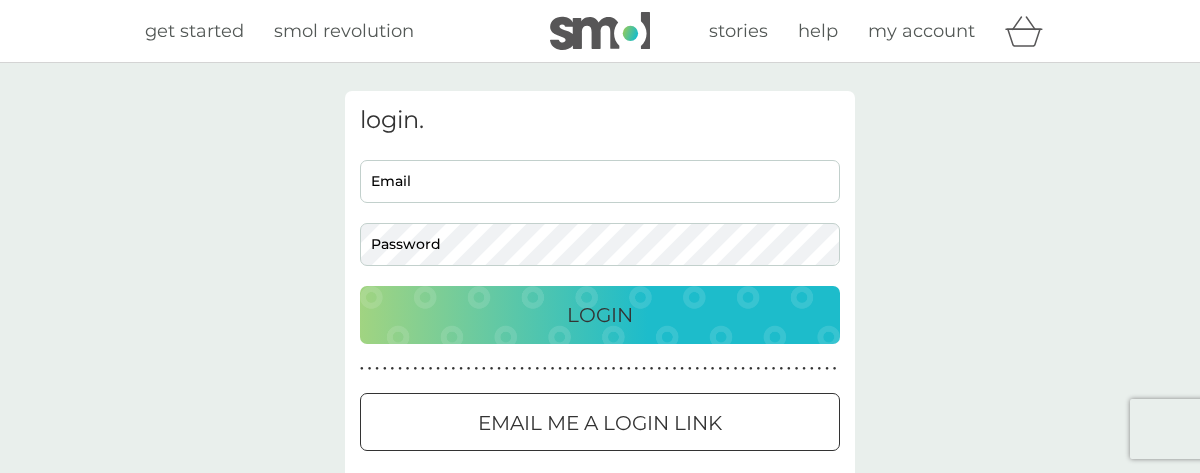 click on "Email" at bounding box center (600, 181) 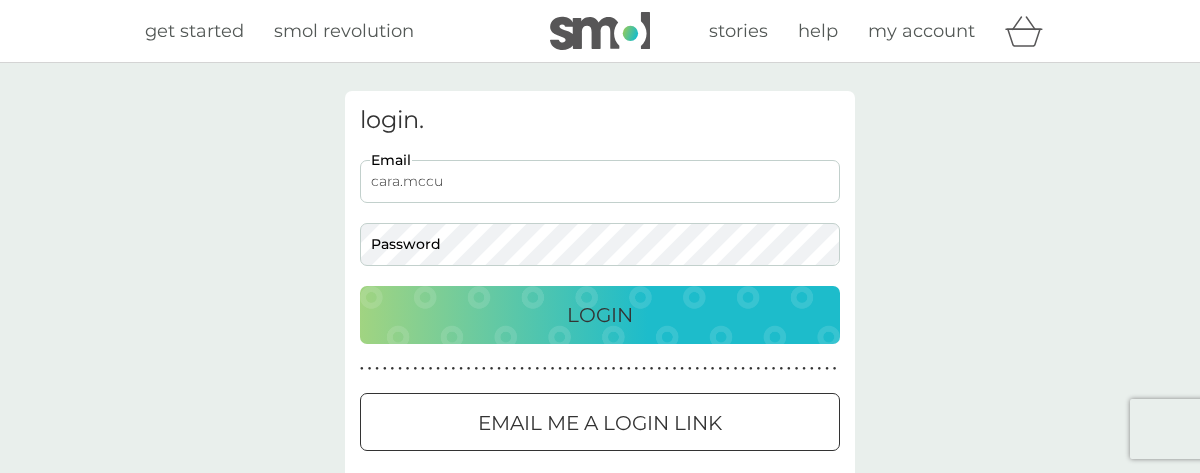 scroll, scrollTop: 0, scrollLeft: 0, axis: both 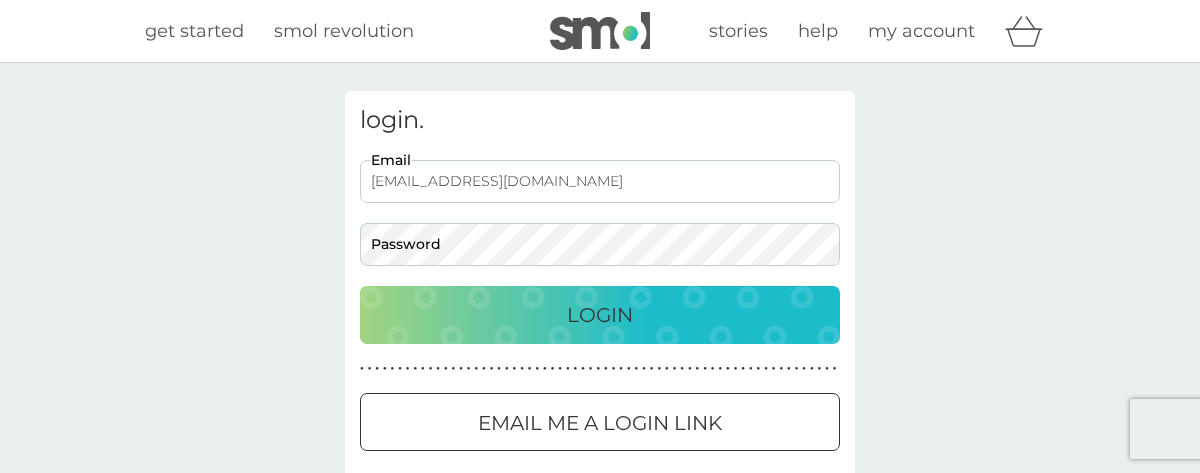 type on "cara.mcculloch1713@gmail.com" 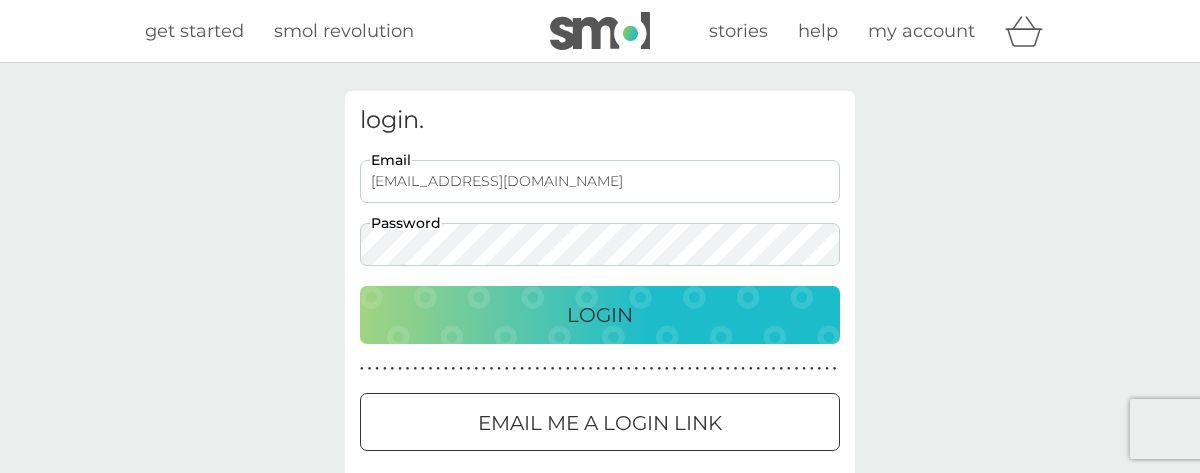 click on "Login" at bounding box center [600, 315] 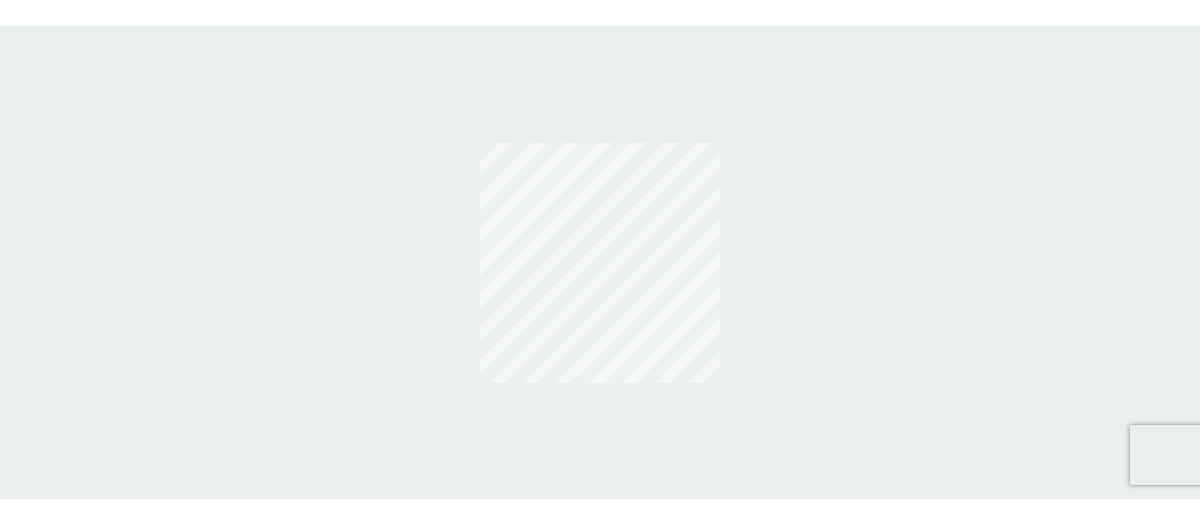 scroll, scrollTop: 0, scrollLeft: 0, axis: both 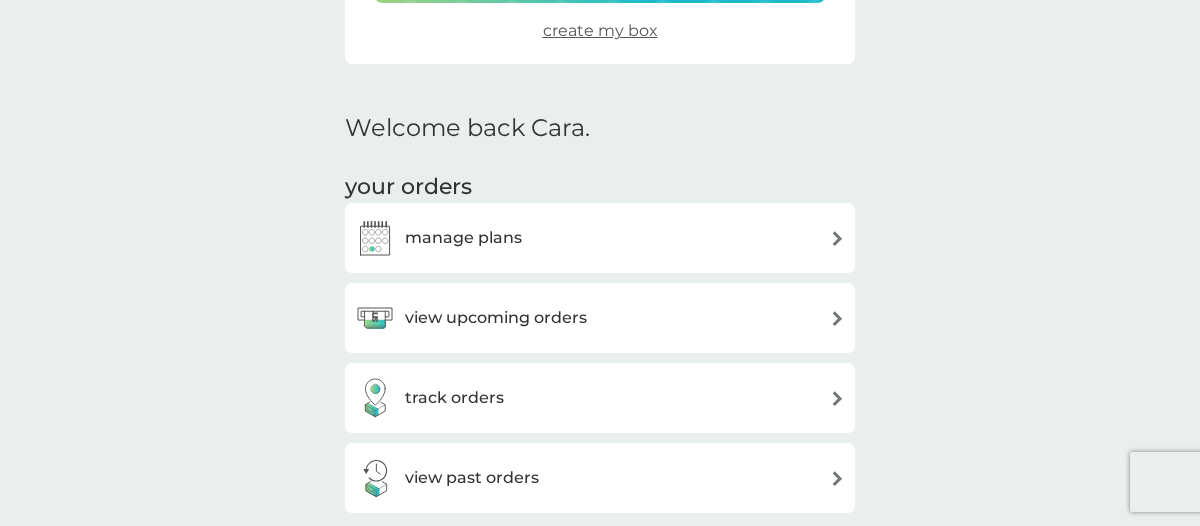 click on "view upcoming orders" at bounding box center [471, 318] 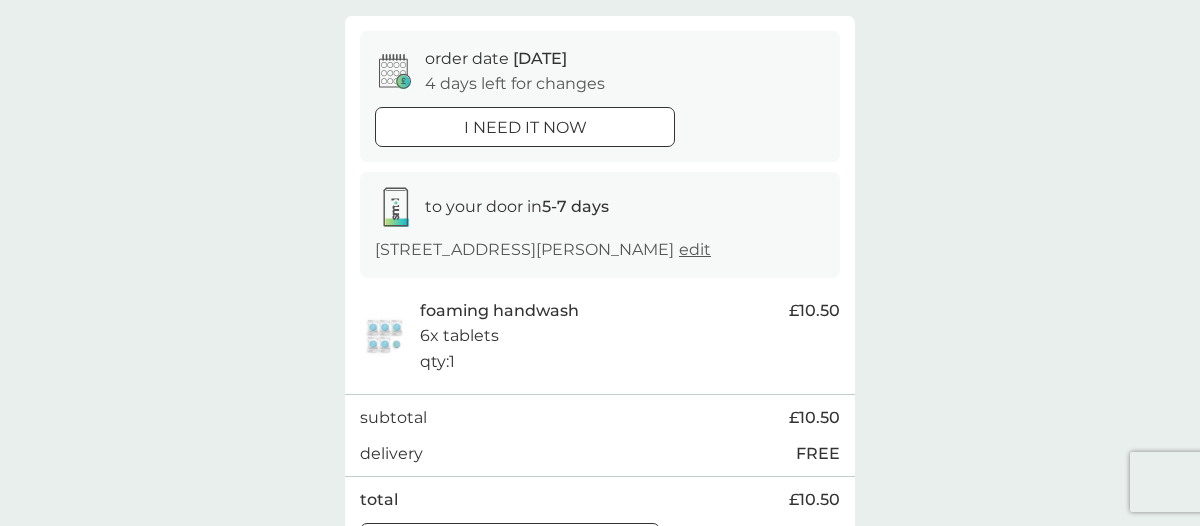 scroll, scrollTop: 1005, scrollLeft: 0, axis: vertical 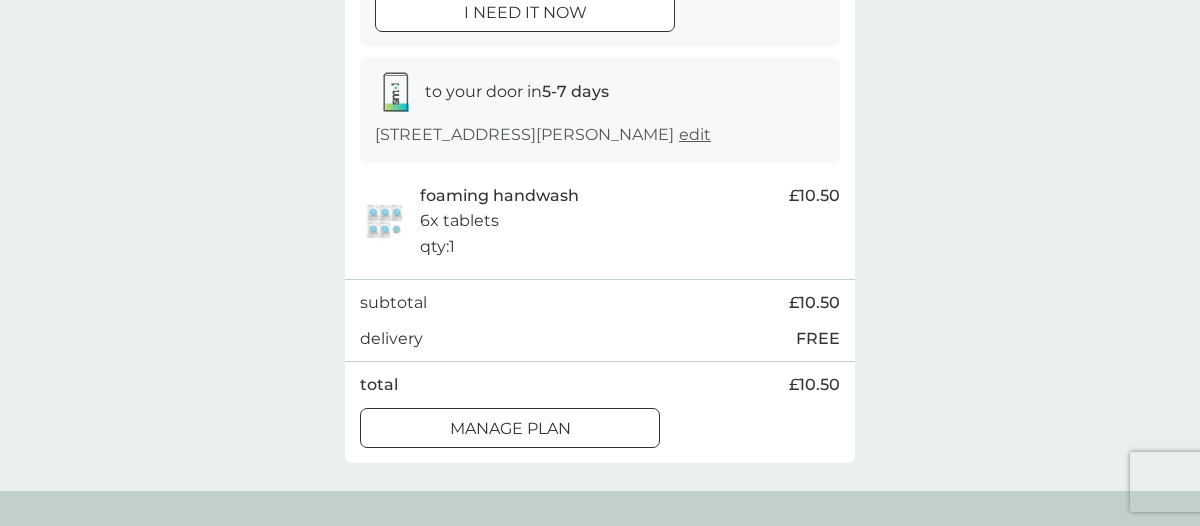 click on "Manage plan" at bounding box center [510, 429] 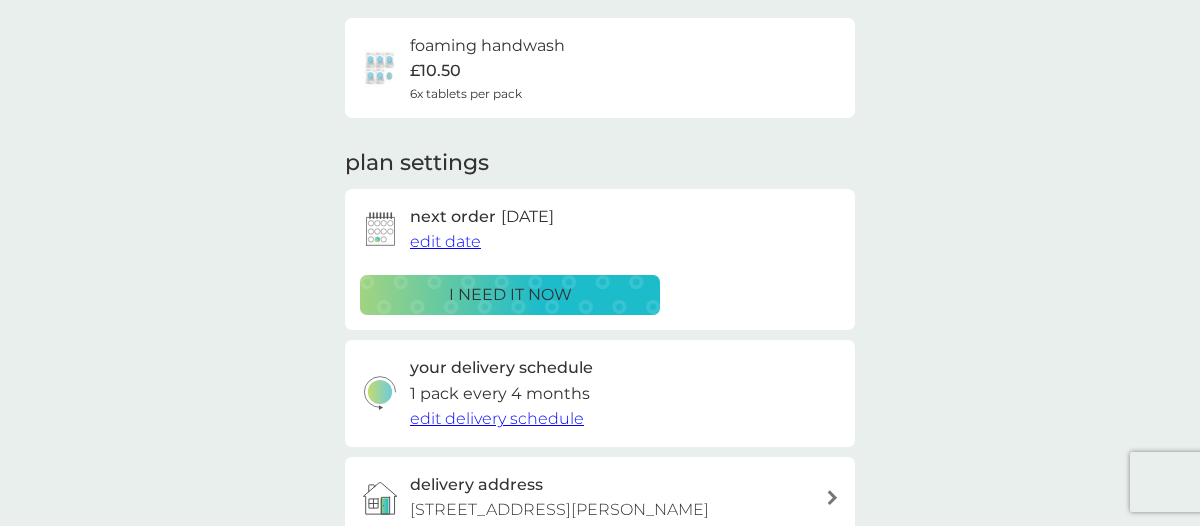 scroll, scrollTop: 288, scrollLeft: 0, axis: vertical 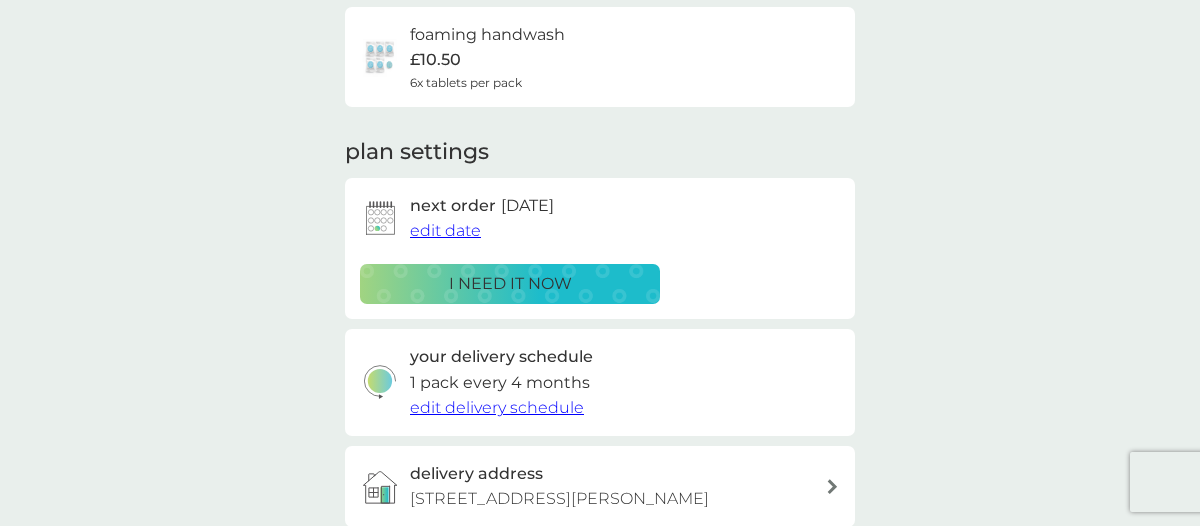 click on "edit date" at bounding box center (445, 230) 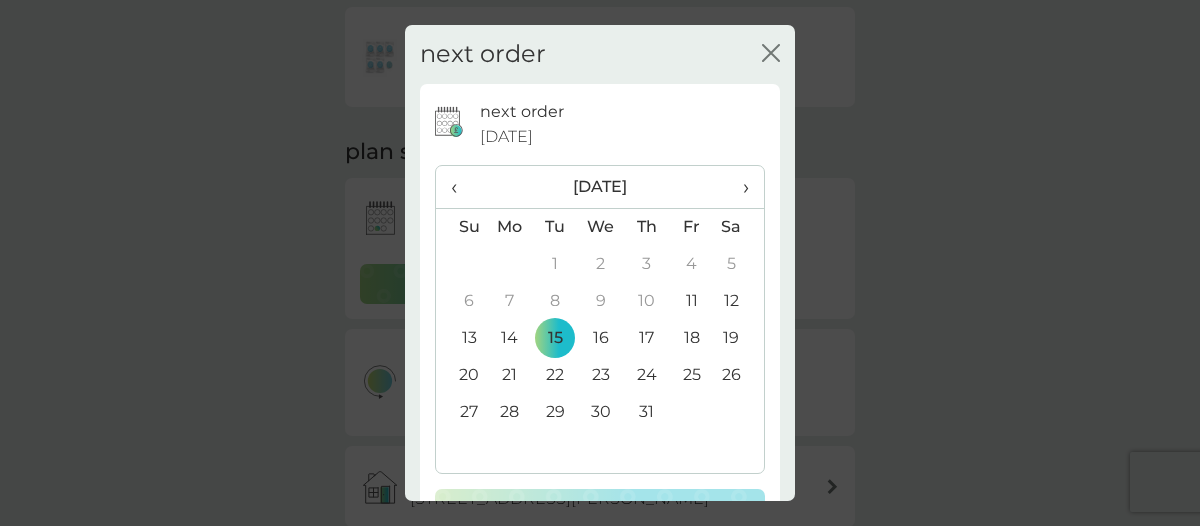 click on "›" at bounding box center (739, 187) 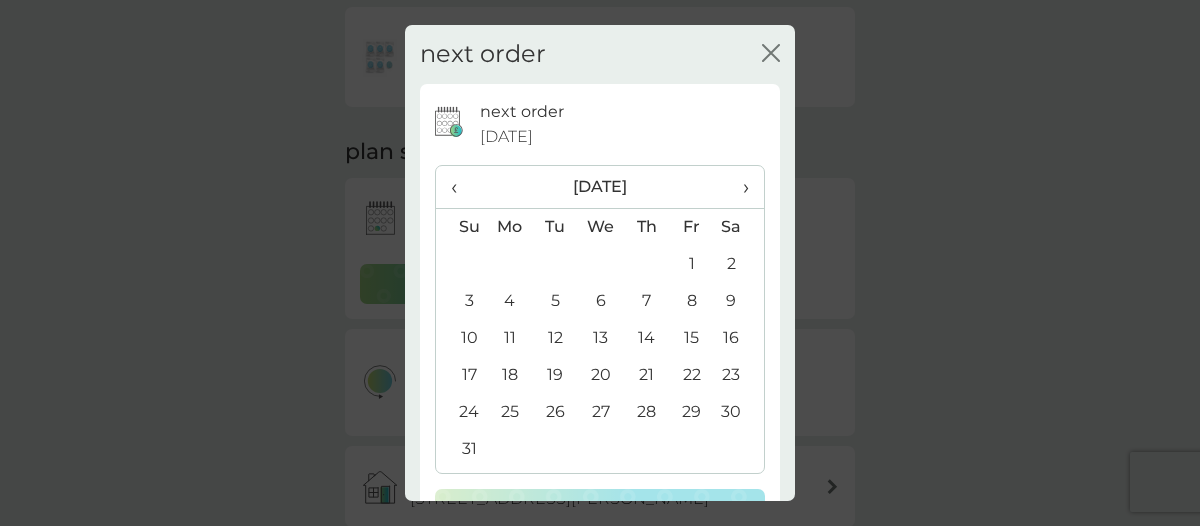click on "5" at bounding box center [555, 301] 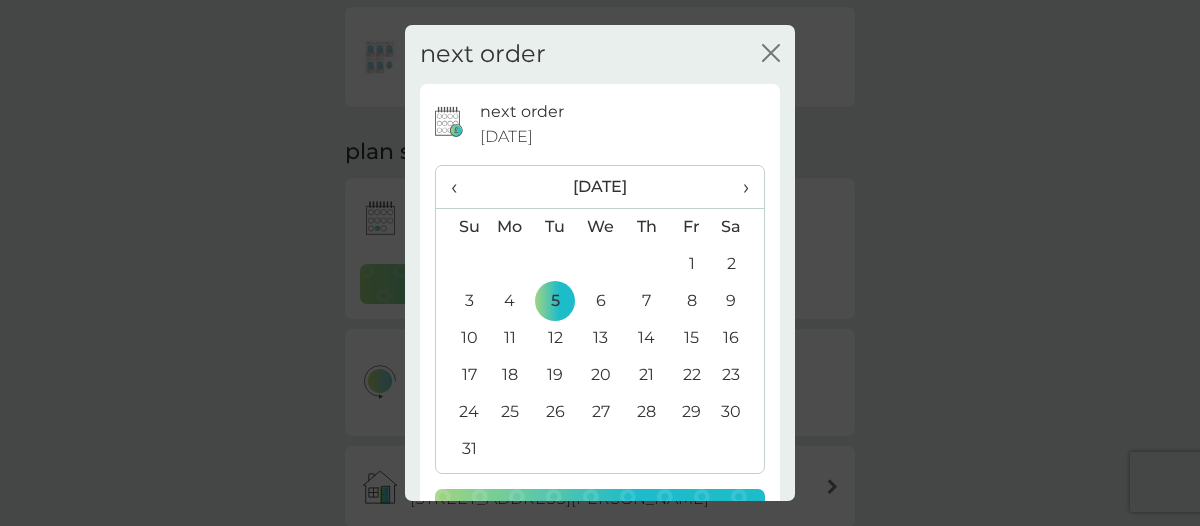 scroll, scrollTop: 76, scrollLeft: 0, axis: vertical 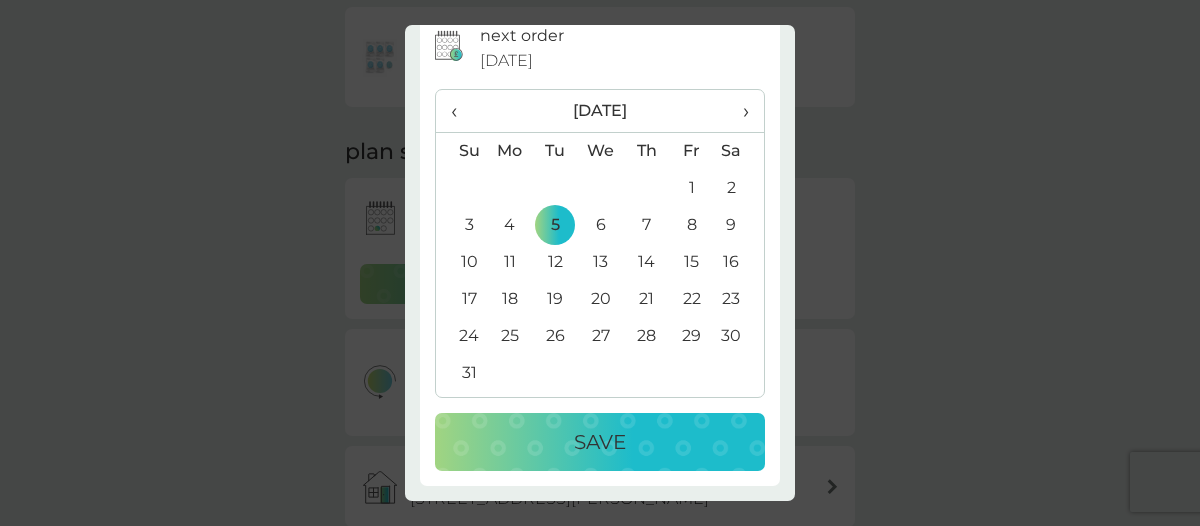 click on "Save" at bounding box center [600, 442] 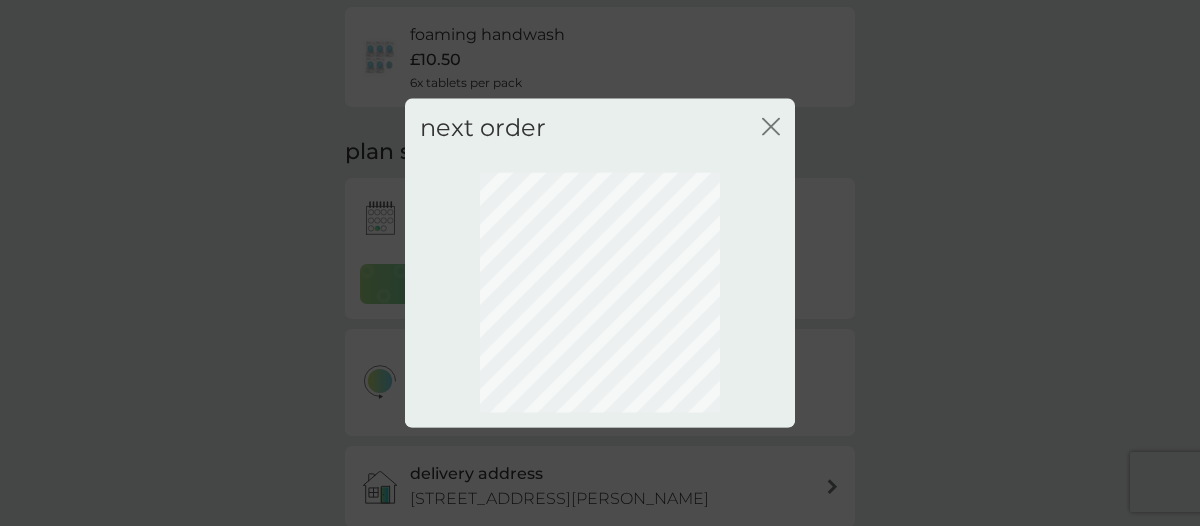 scroll, scrollTop: 0, scrollLeft: 0, axis: both 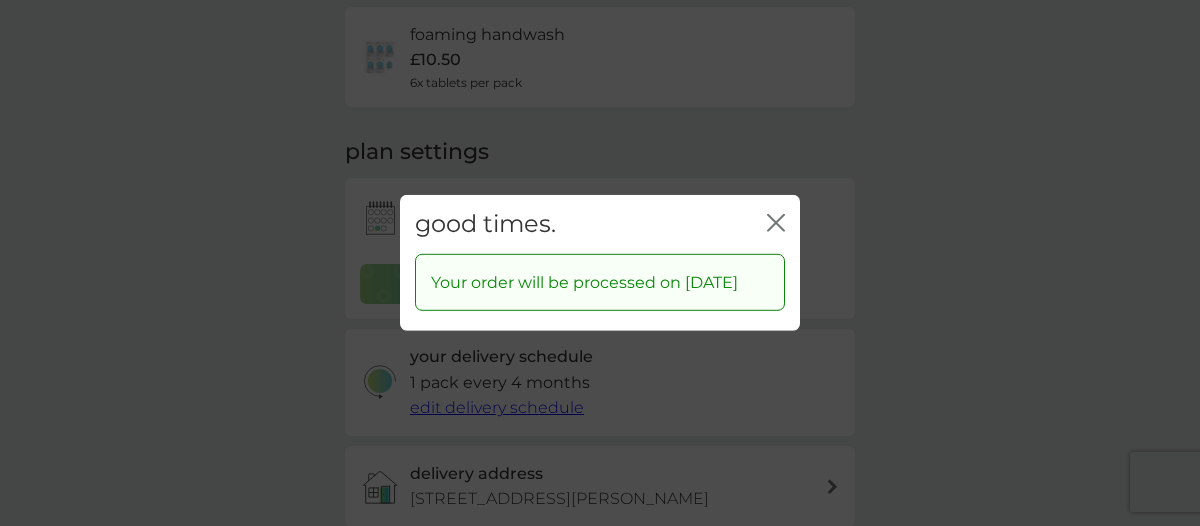 click on "close" 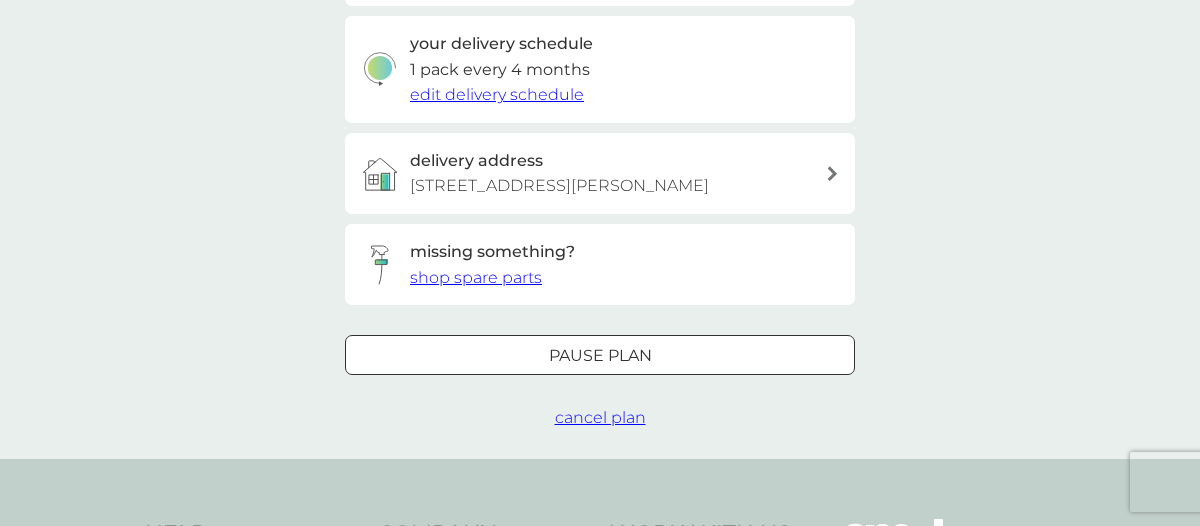 scroll, scrollTop: 603, scrollLeft: 0, axis: vertical 